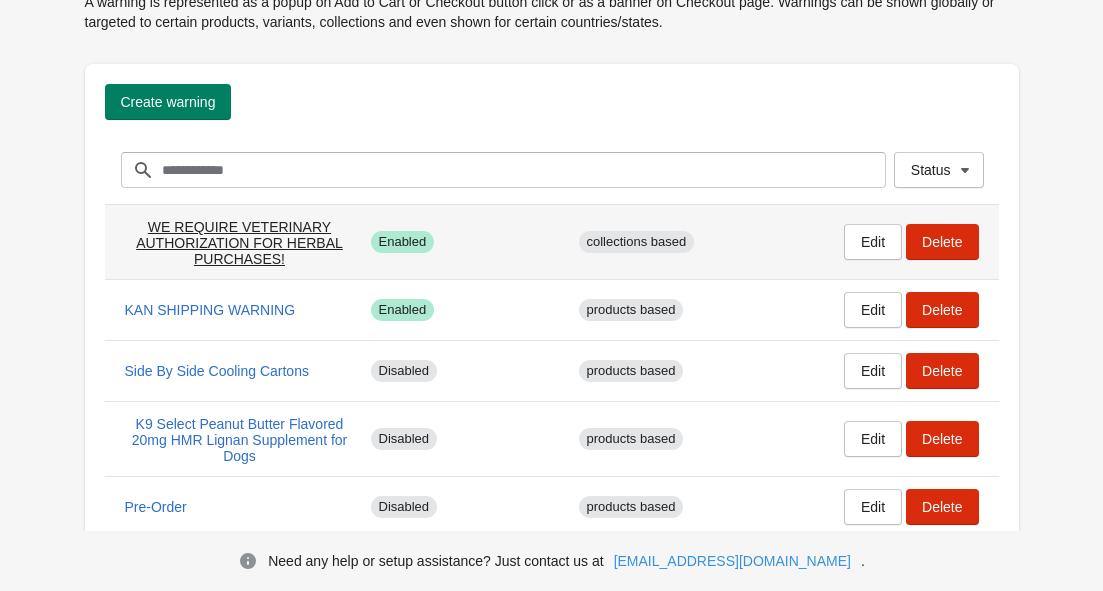 scroll, scrollTop: 281, scrollLeft: 0, axis: vertical 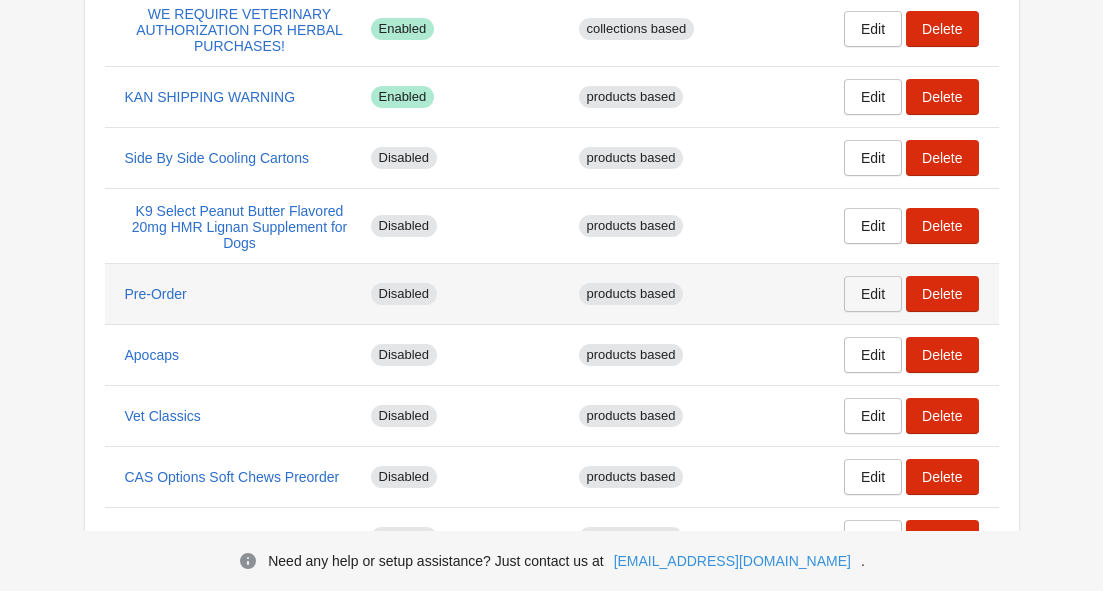 click on "Edit" at bounding box center (873, 294) 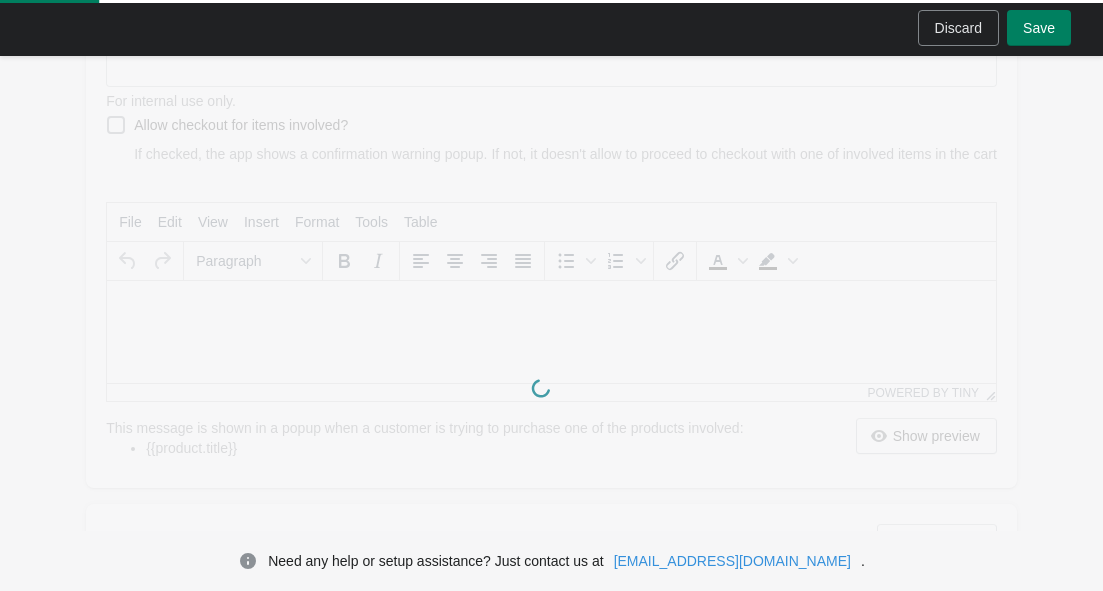 type on "*********" 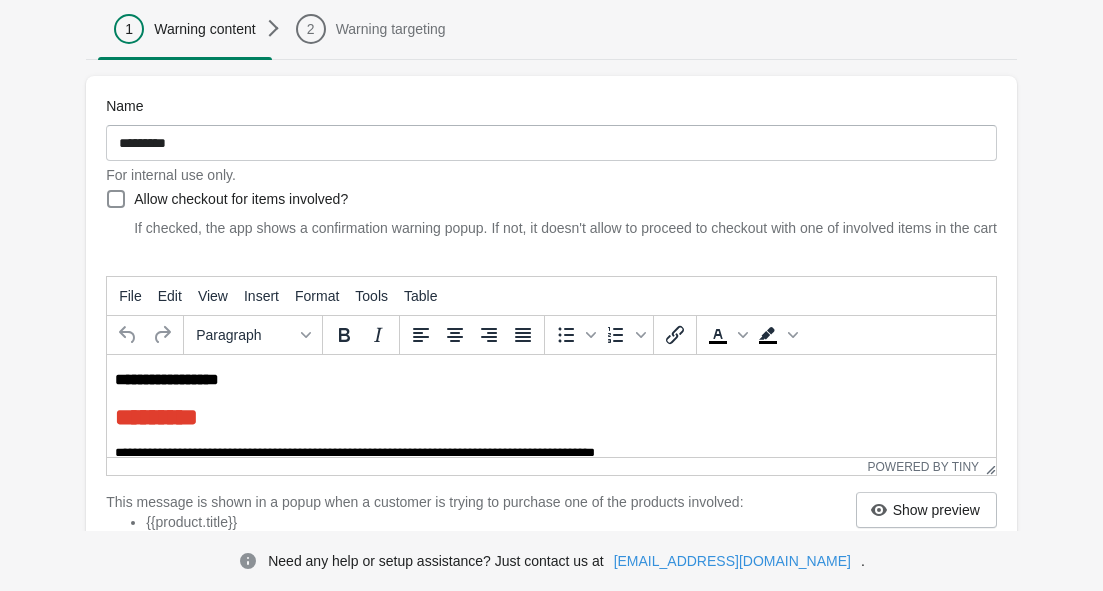 scroll, scrollTop: 38, scrollLeft: 0, axis: vertical 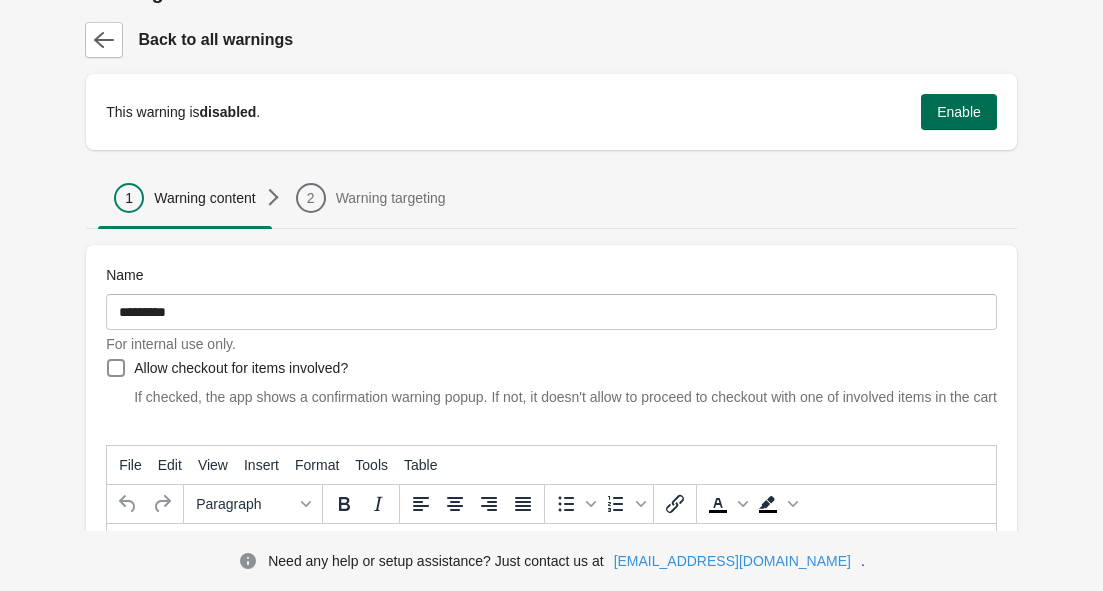 click on "Enable" at bounding box center (959, 112) 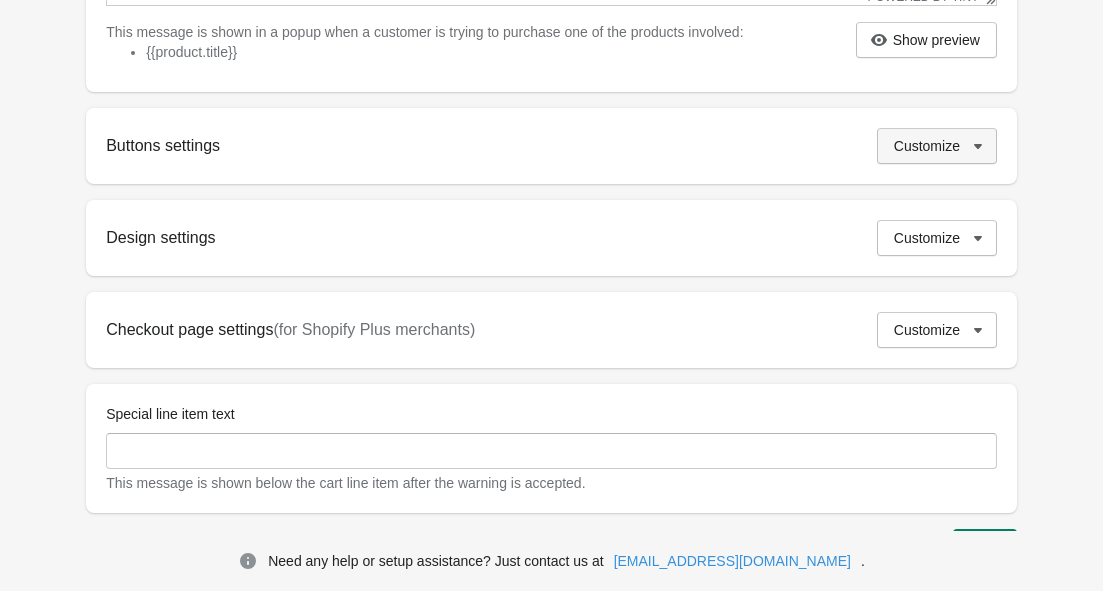scroll, scrollTop: 757, scrollLeft: 0, axis: vertical 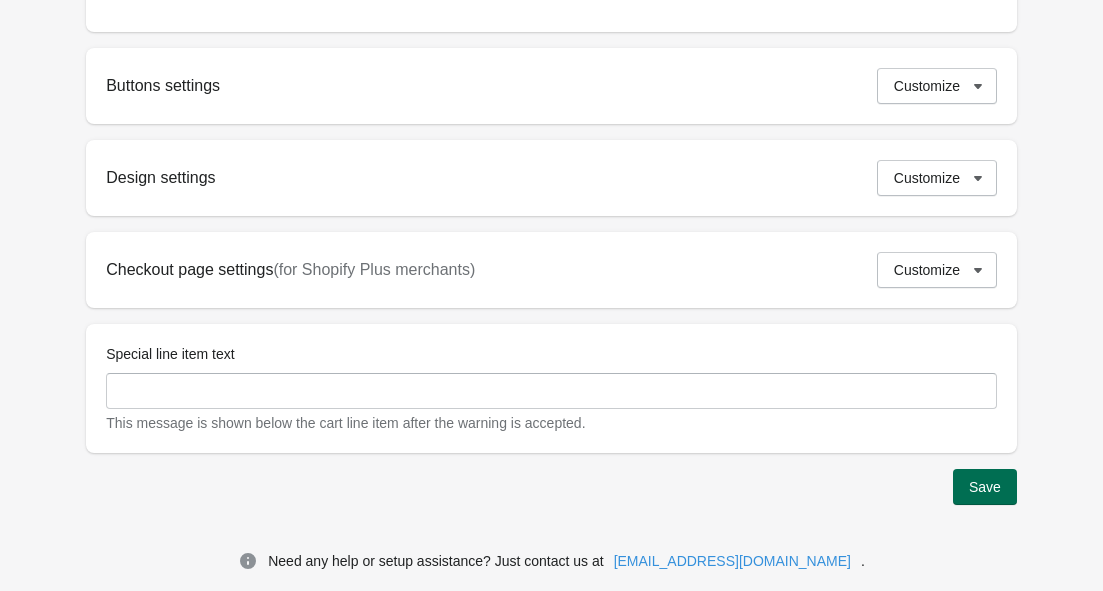 click on "Save" at bounding box center (985, 487) 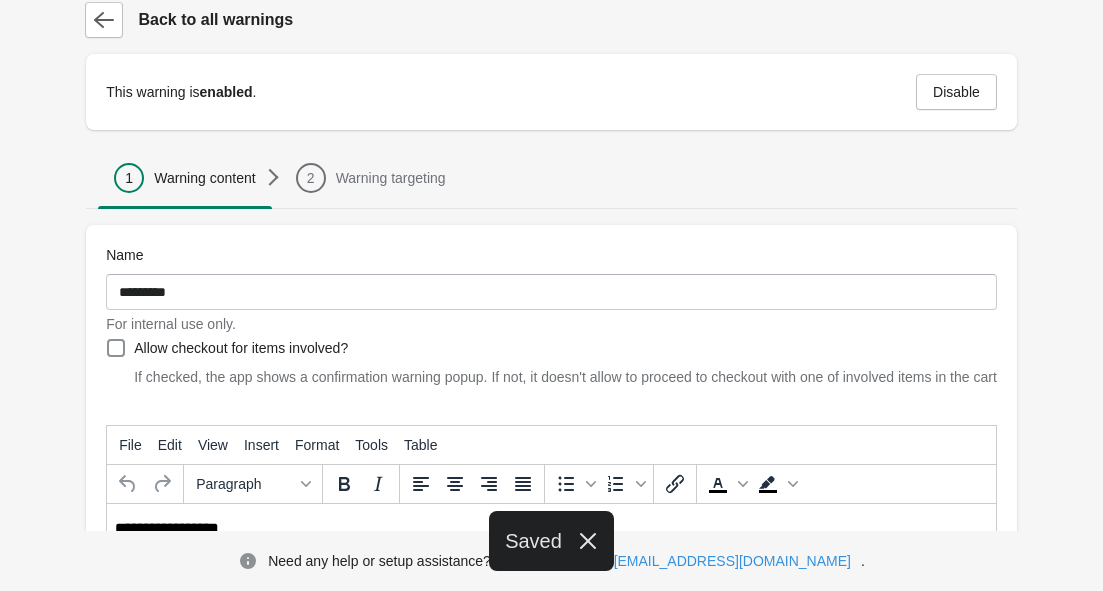 scroll, scrollTop: 57, scrollLeft: 0, axis: vertical 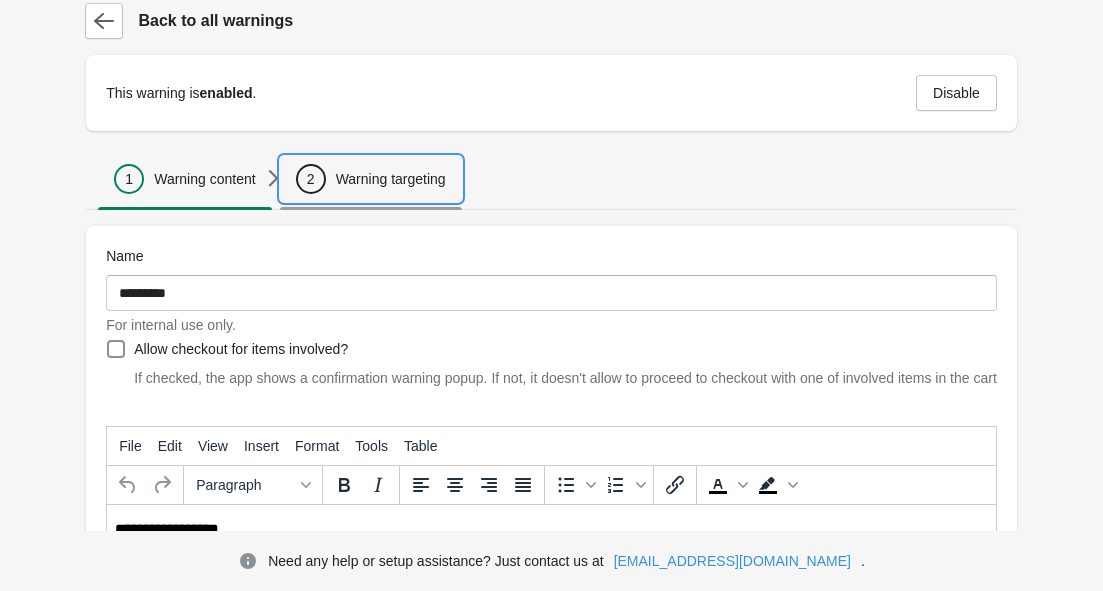 click on "Warning targeting" at bounding box center (391, 179) 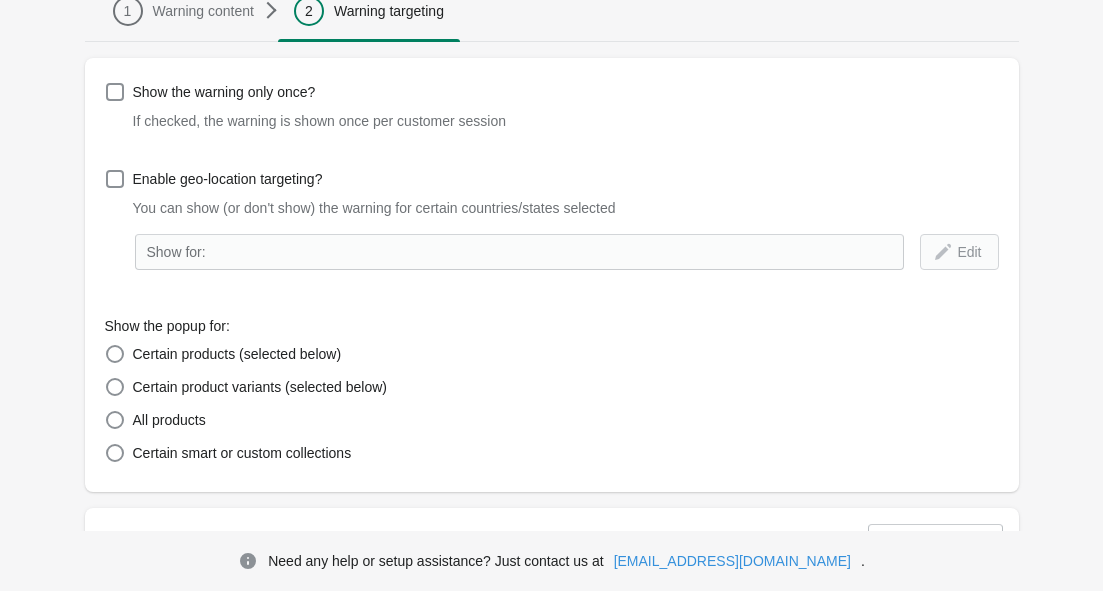 scroll, scrollTop: 469, scrollLeft: 0, axis: vertical 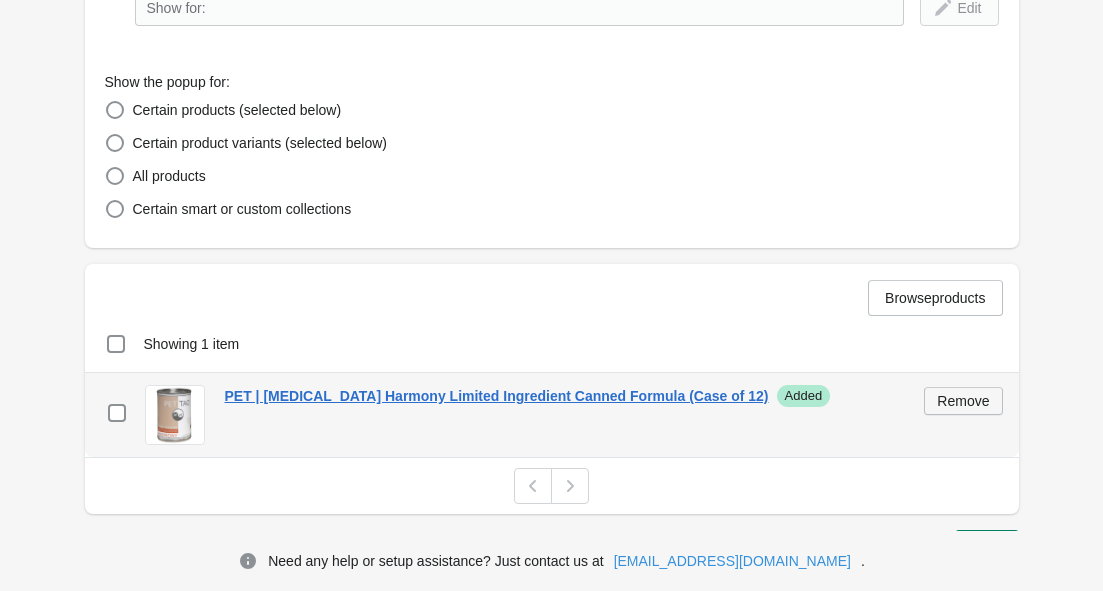 click on "Remove" at bounding box center [963, 401] 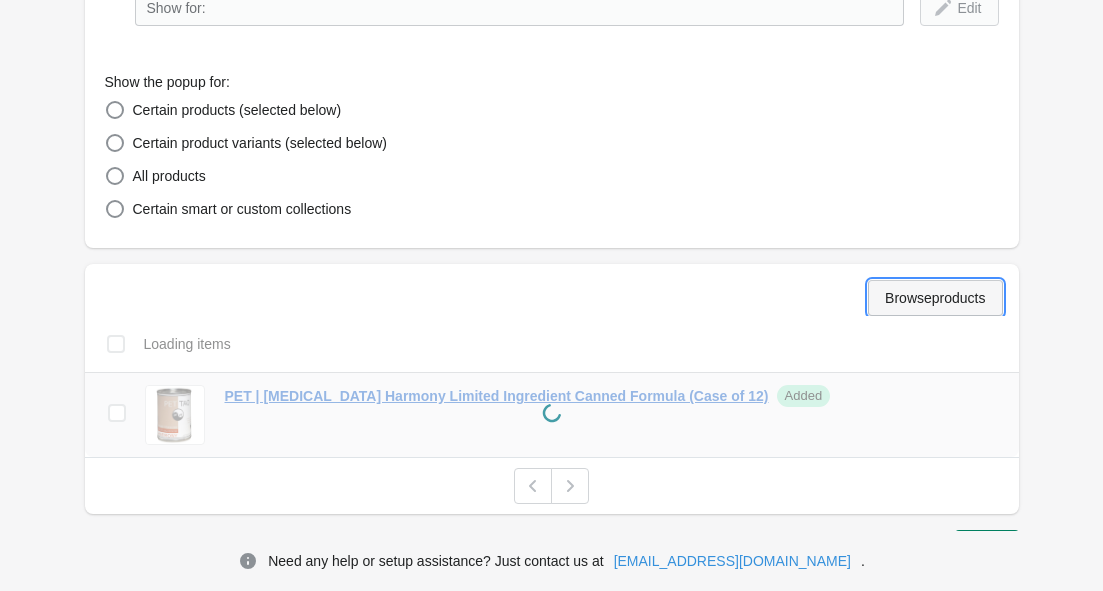 click on "Browse  products" at bounding box center [935, 298] 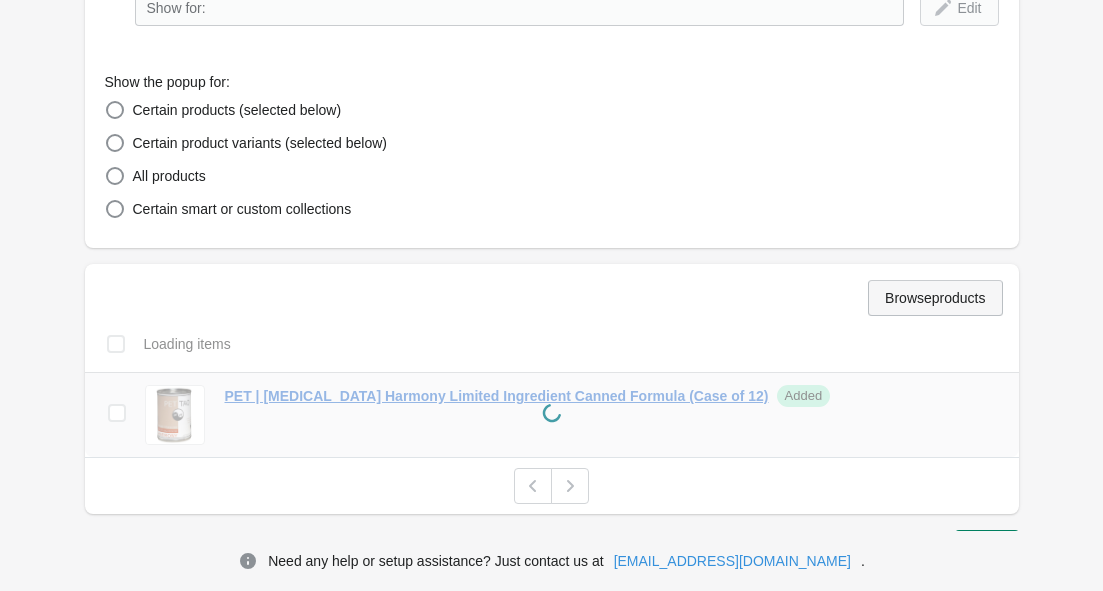 scroll, scrollTop: 0, scrollLeft: 0, axis: both 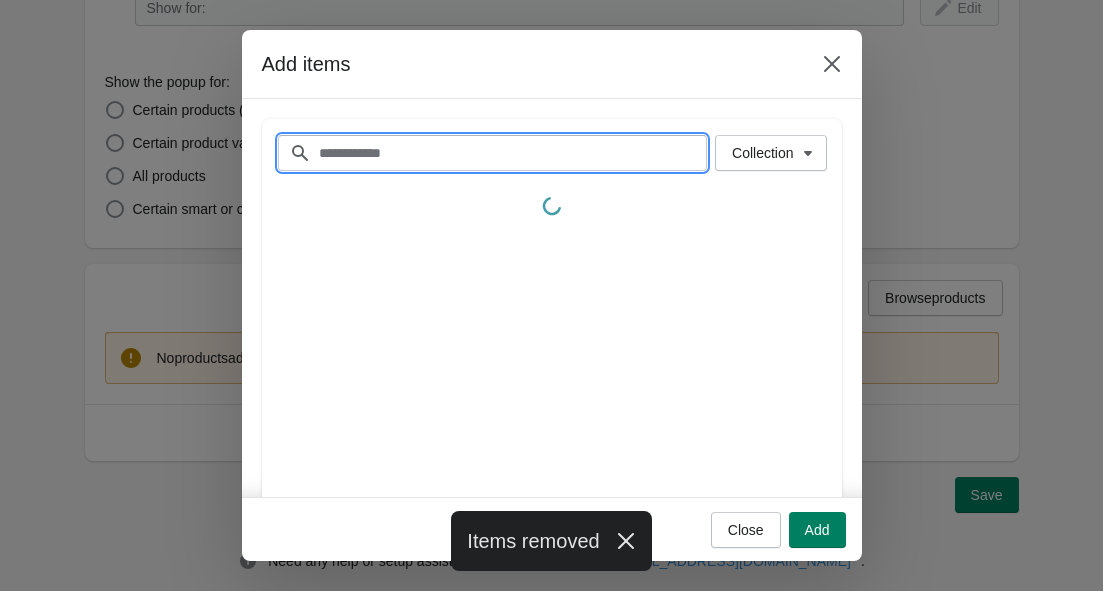 click on "Filter items" at bounding box center (513, 153) 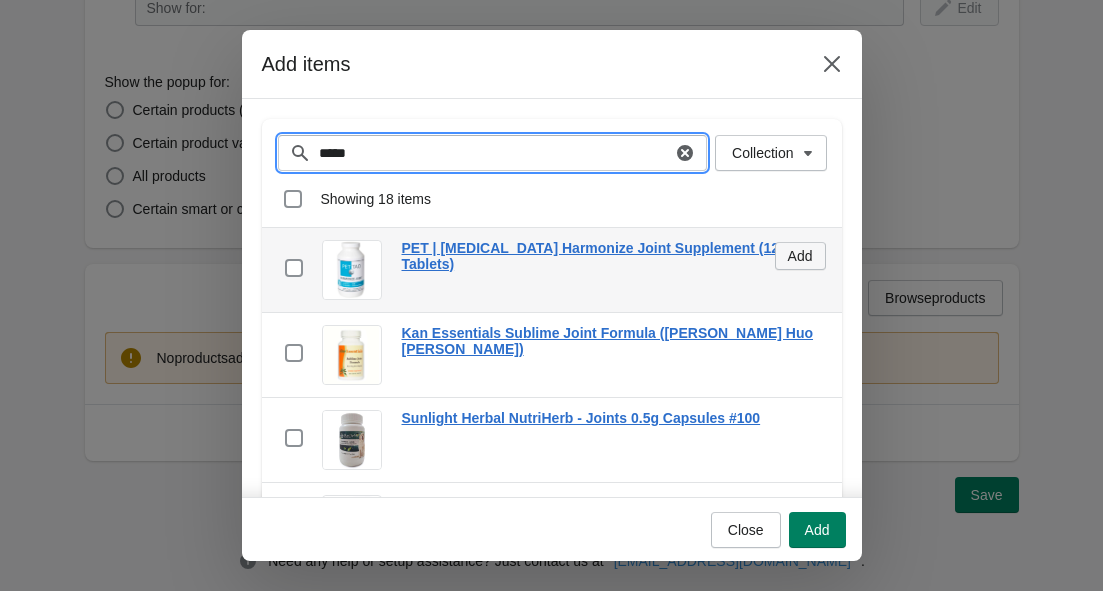 type on "*****" 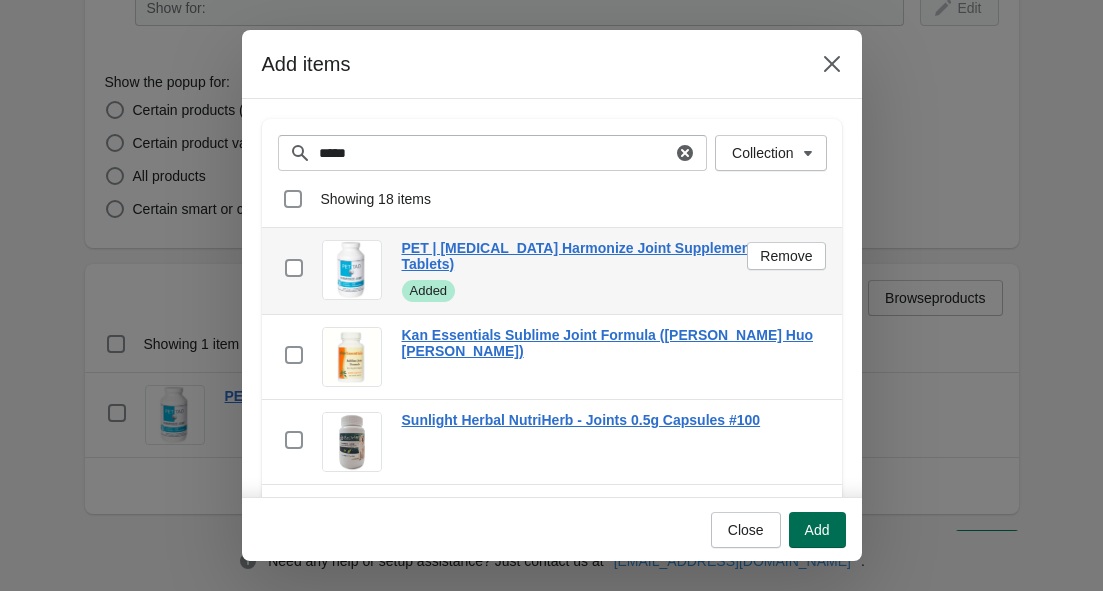 click on "Add" at bounding box center (817, 530) 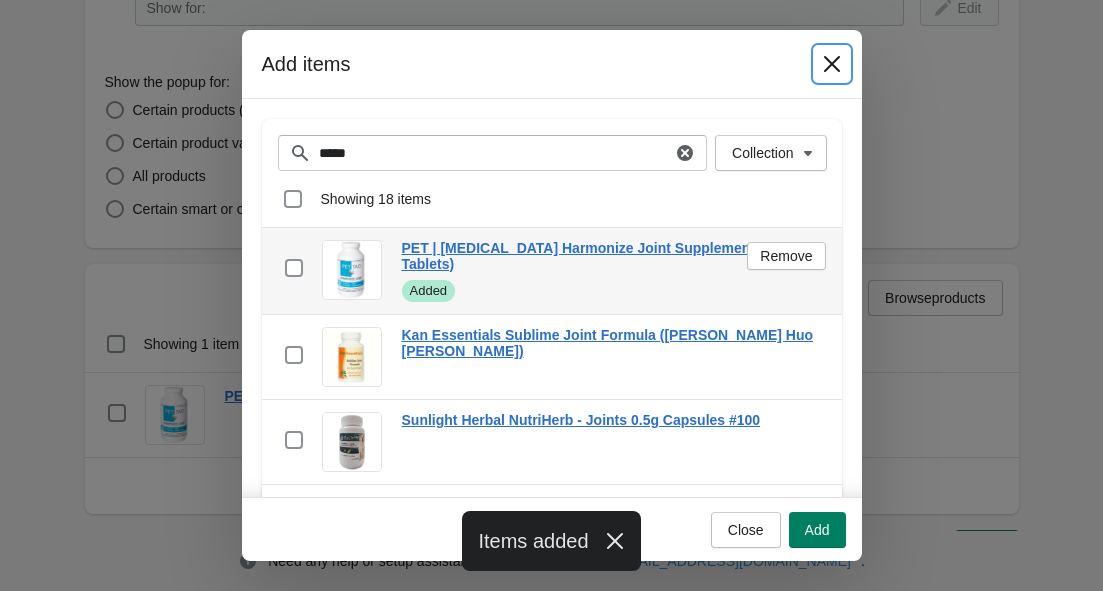 click at bounding box center (832, 64) 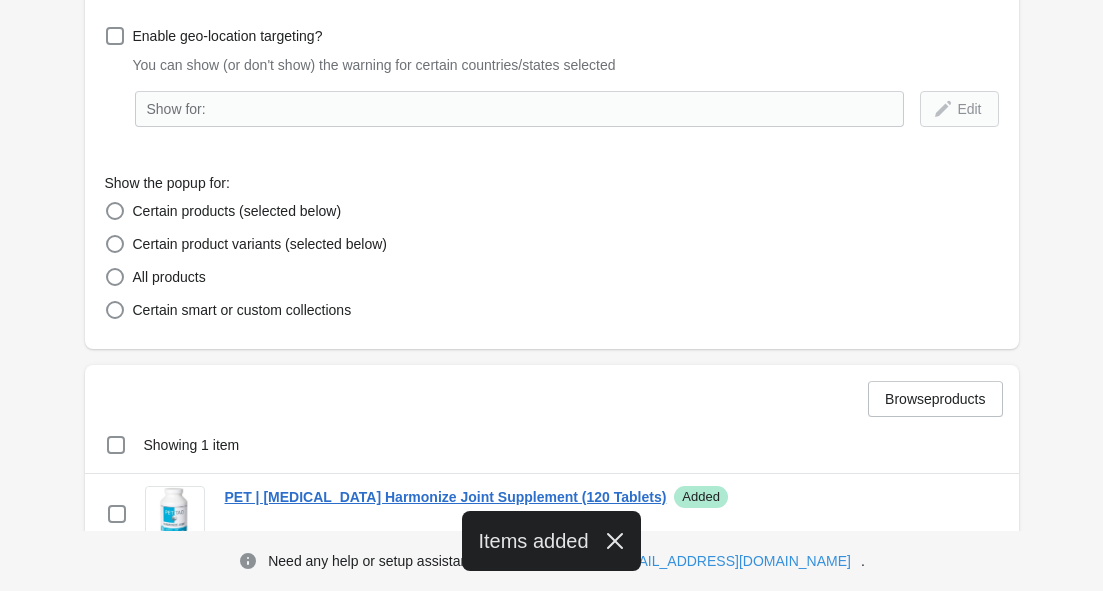 scroll, scrollTop: 0, scrollLeft: 0, axis: both 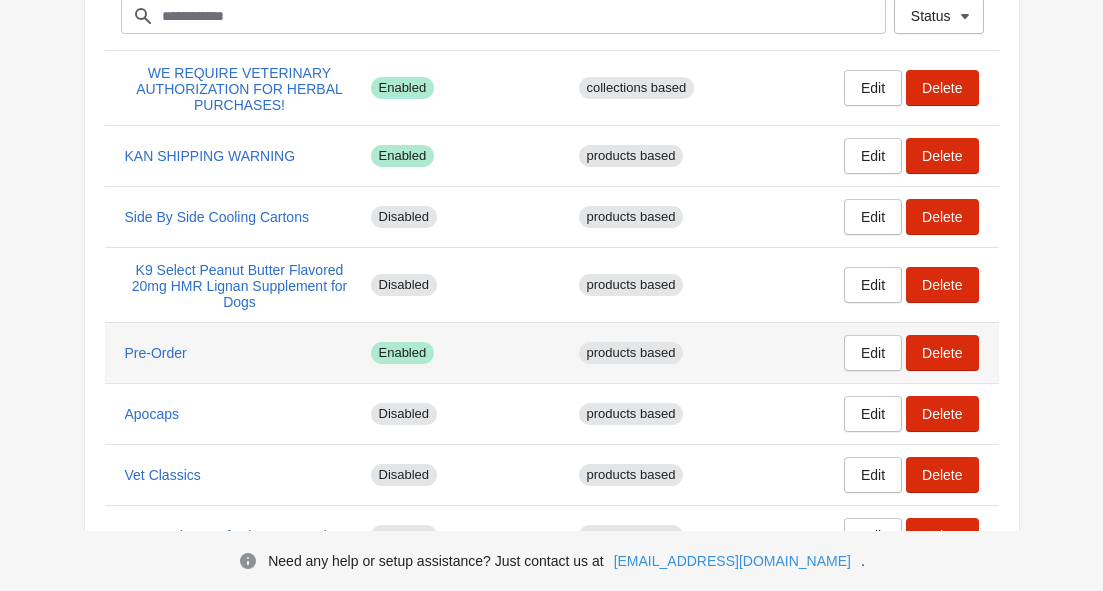 click on "Pre-Order" at bounding box center [240, 353] 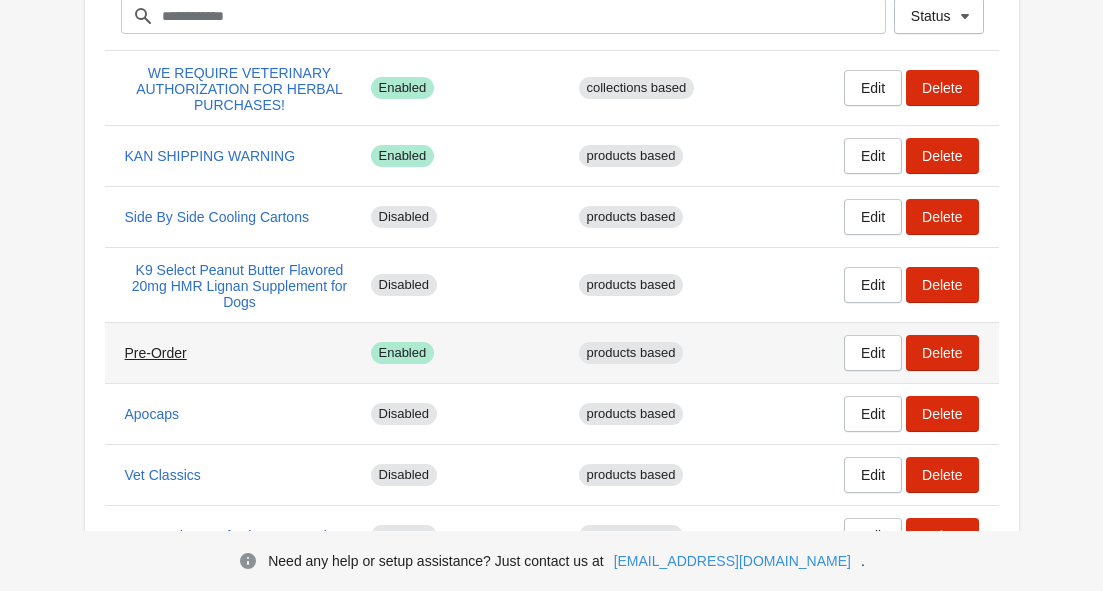 click on "Pre-Order" at bounding box center (156, 353) 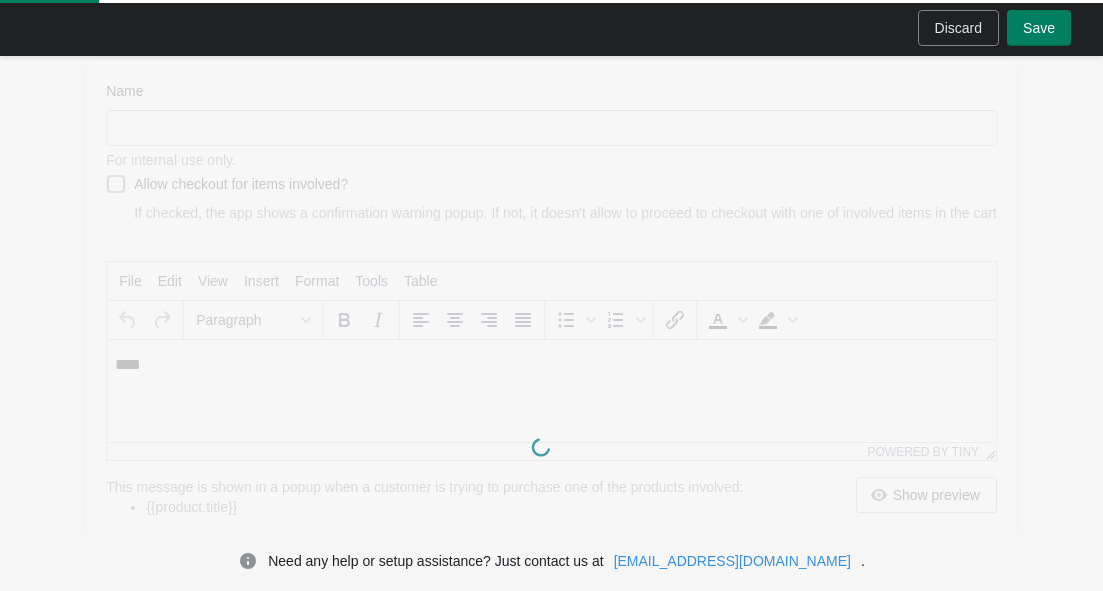 scroll, scrollTop: 0, scrollLeft: 0, axis: both 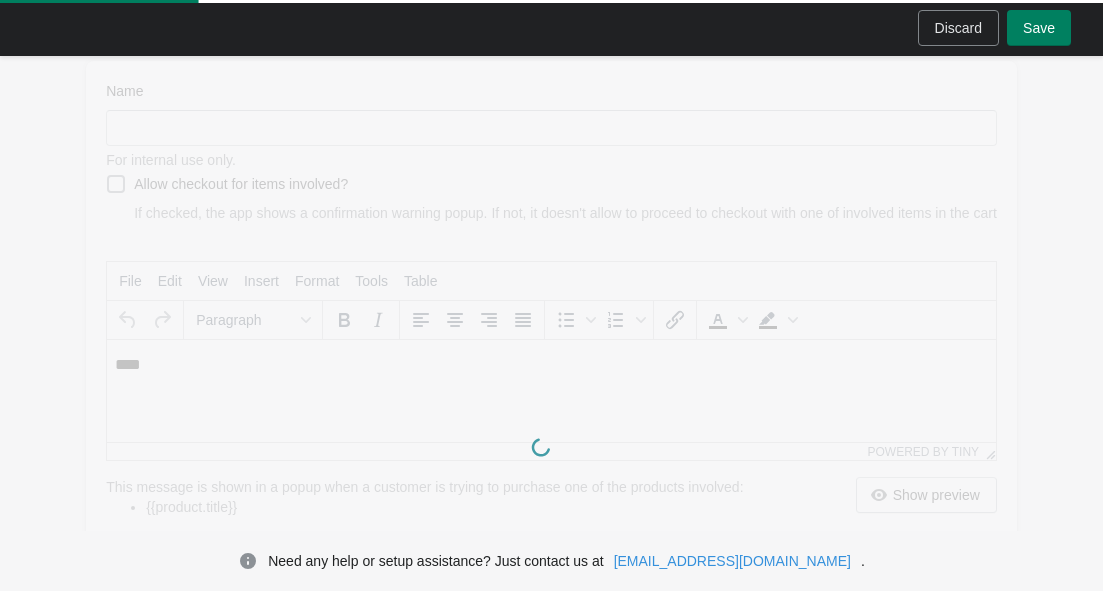 type on "*********" 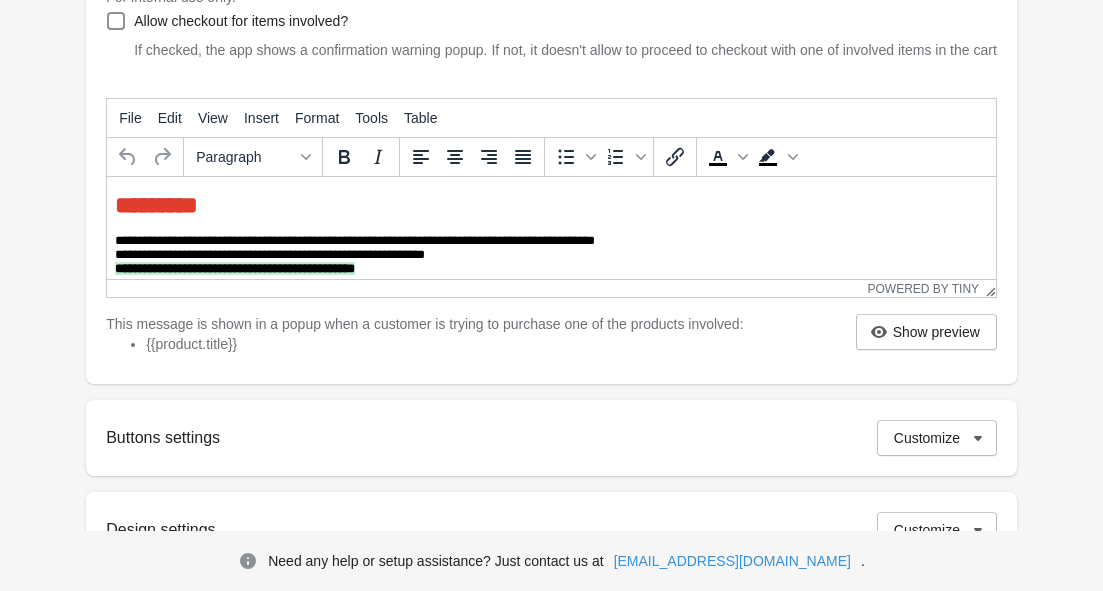 scroll, scrollTop: 49, scrollLeft: 0, axis: vertical 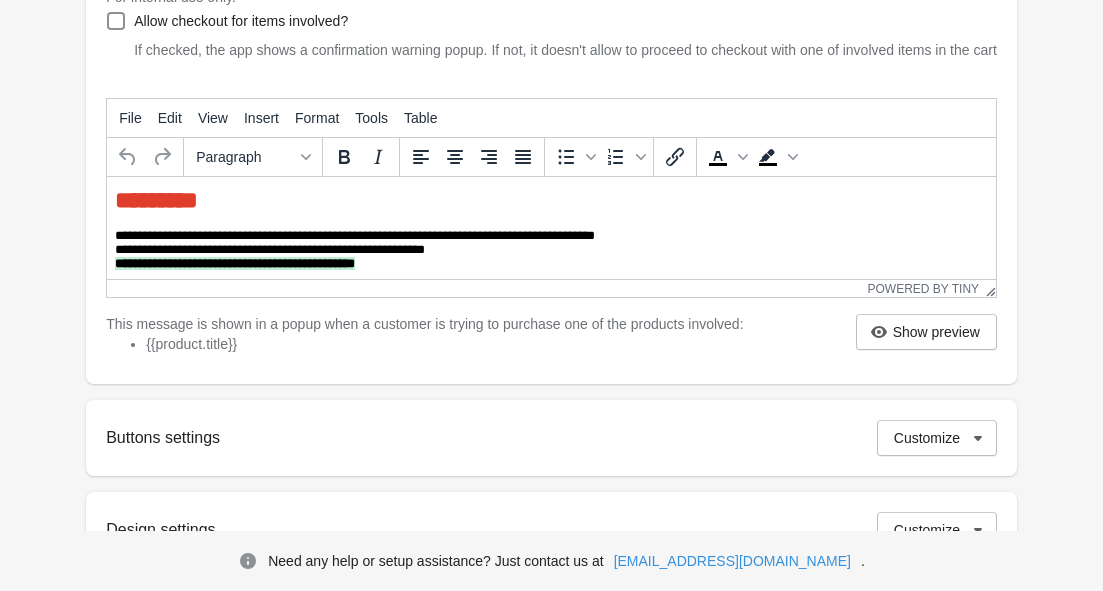 click on "**********" at bounding box center [551, 264] 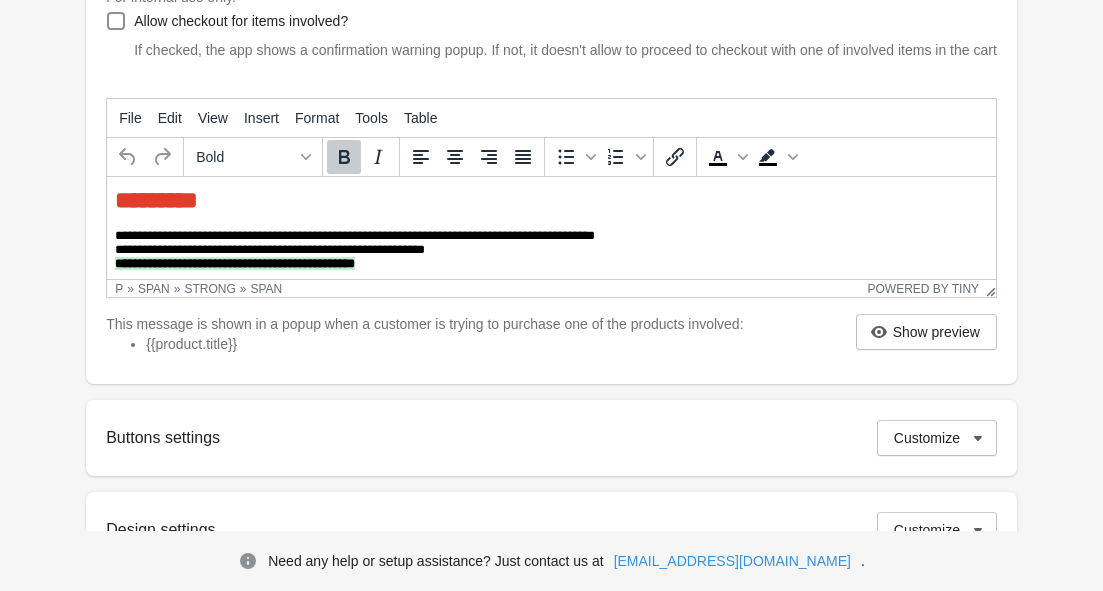 type 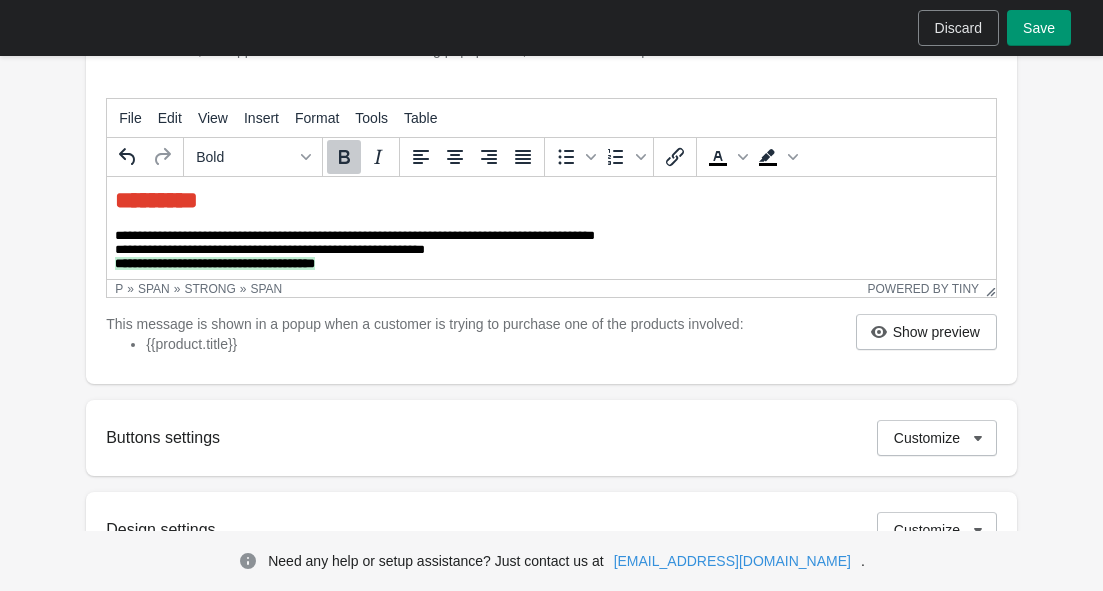 click on "Save" at bounding box center [1039, 28] 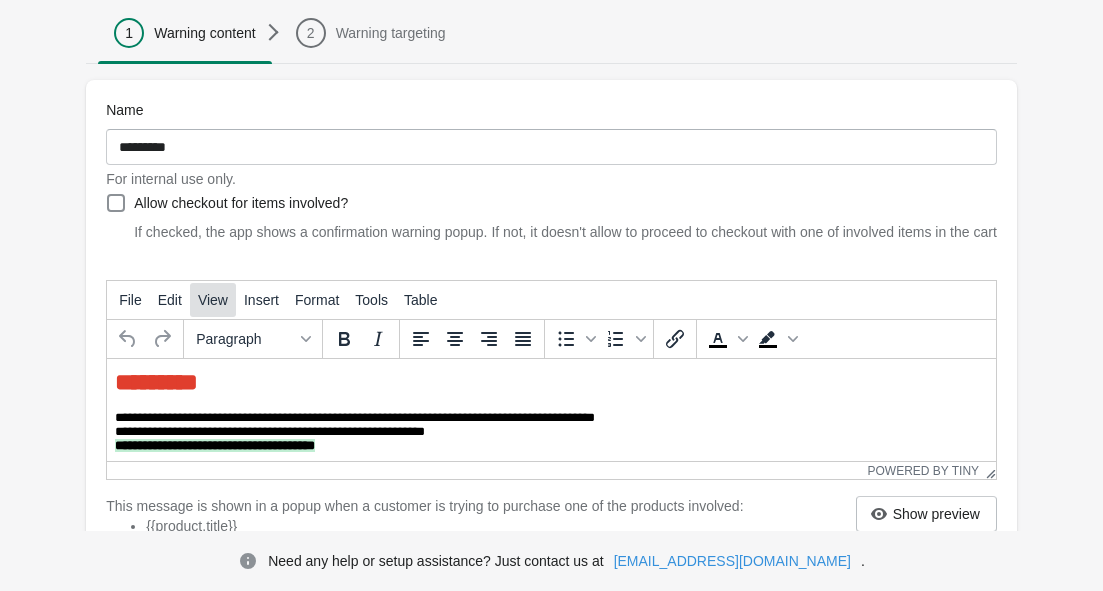 scroll, scrollTop: 0, scrollLeft: 0, axis: both 